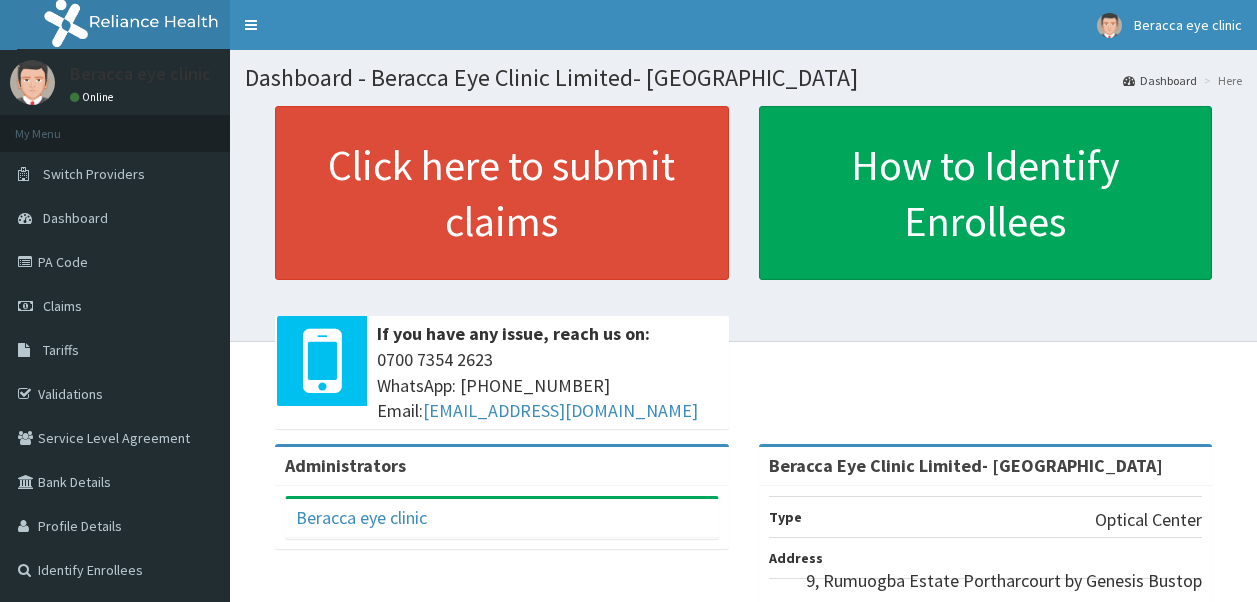 scroll, scrollTop: 0, scrollLeft: 0, axis: both 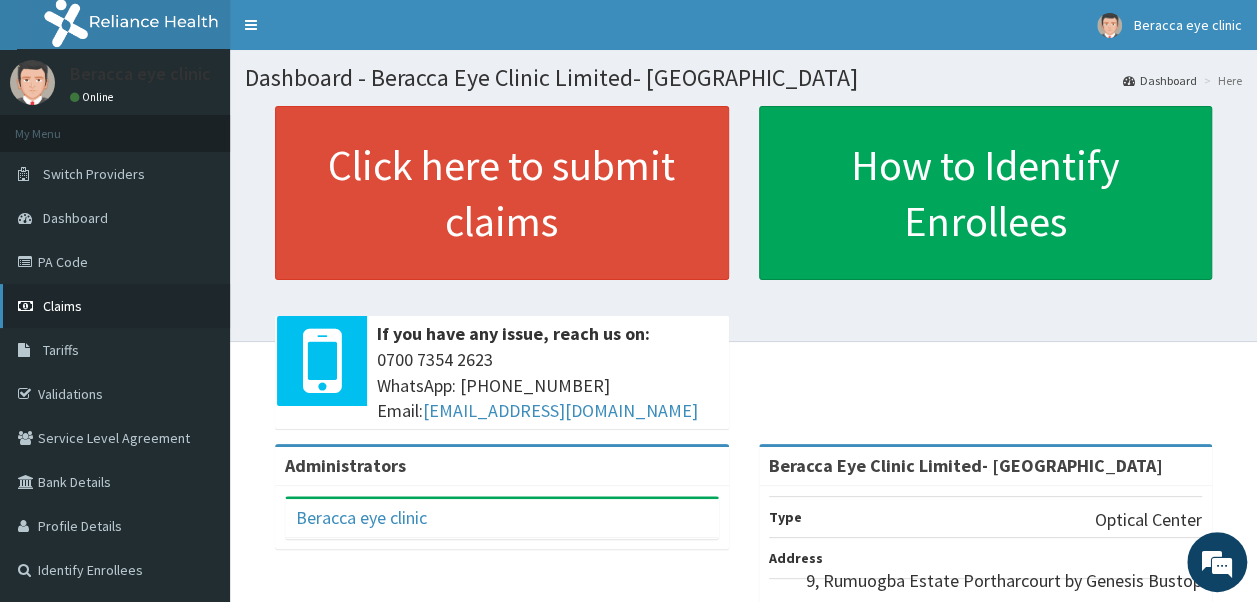 click on "Claims" at bounding box center (62, 306) 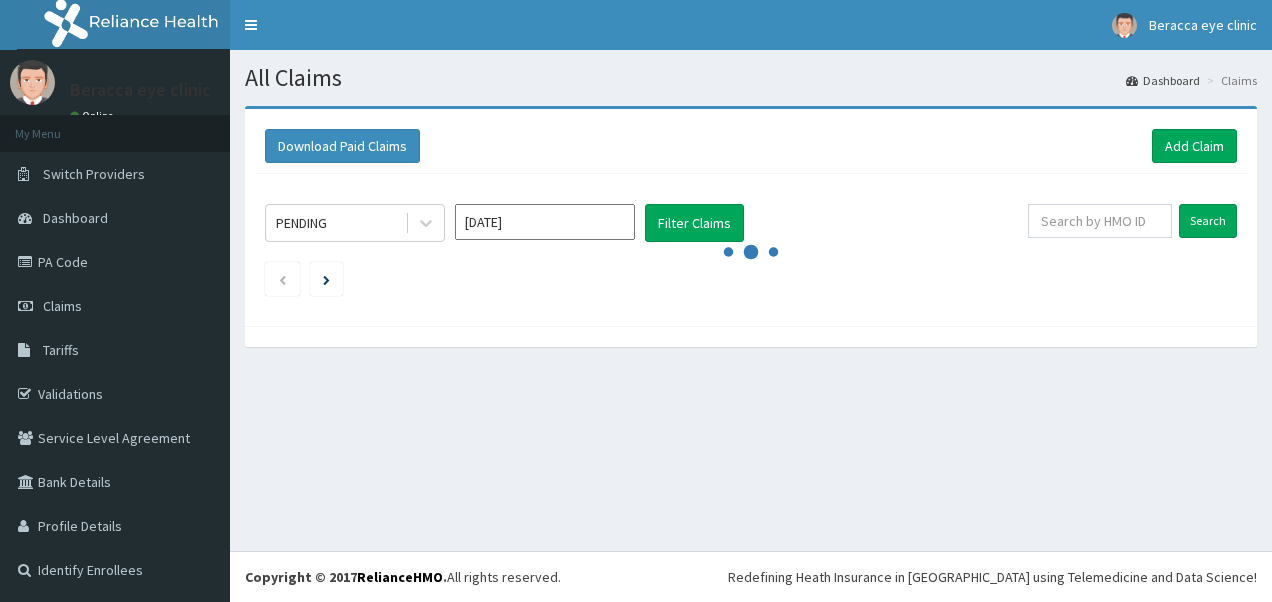 scroll, scrollTop: 0, scrollLeft: 0, axis: both 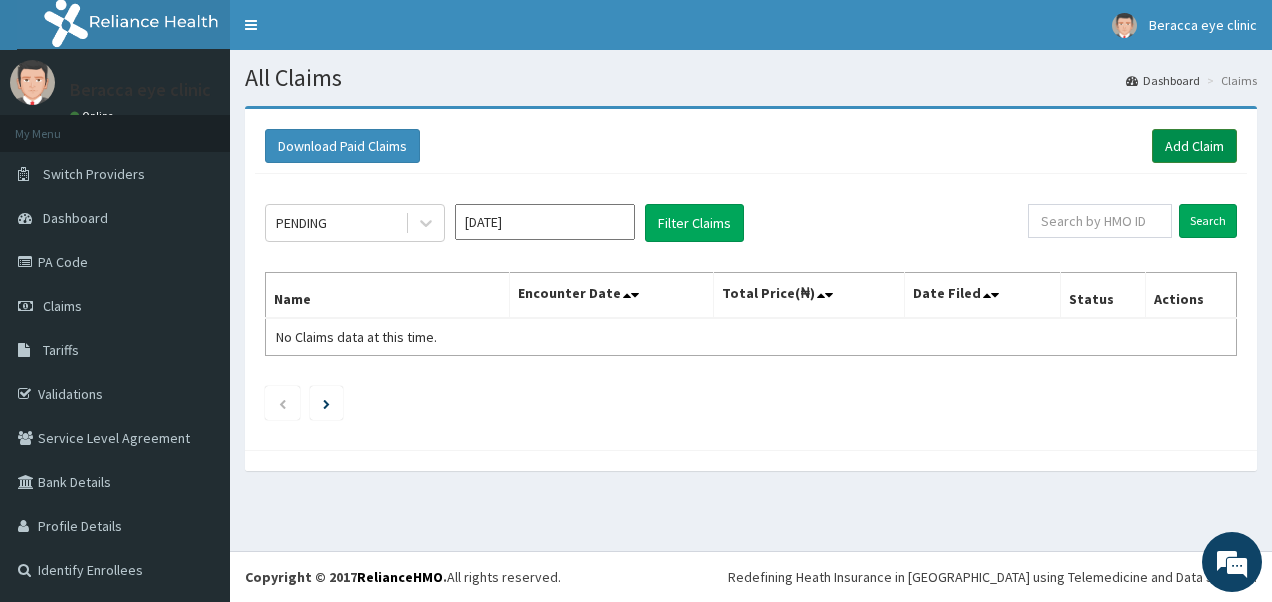 click on "Add Claim" at bounding box center (1194, 146) 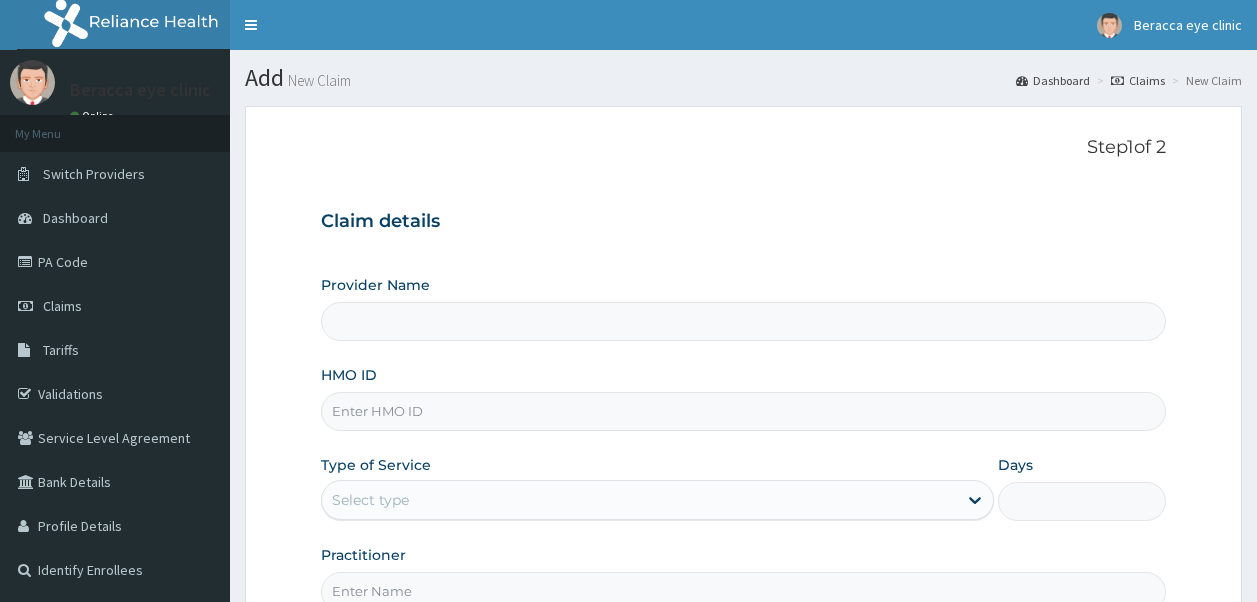 scroll, scrollTop: 0, scrollLeft: 0, axis: both 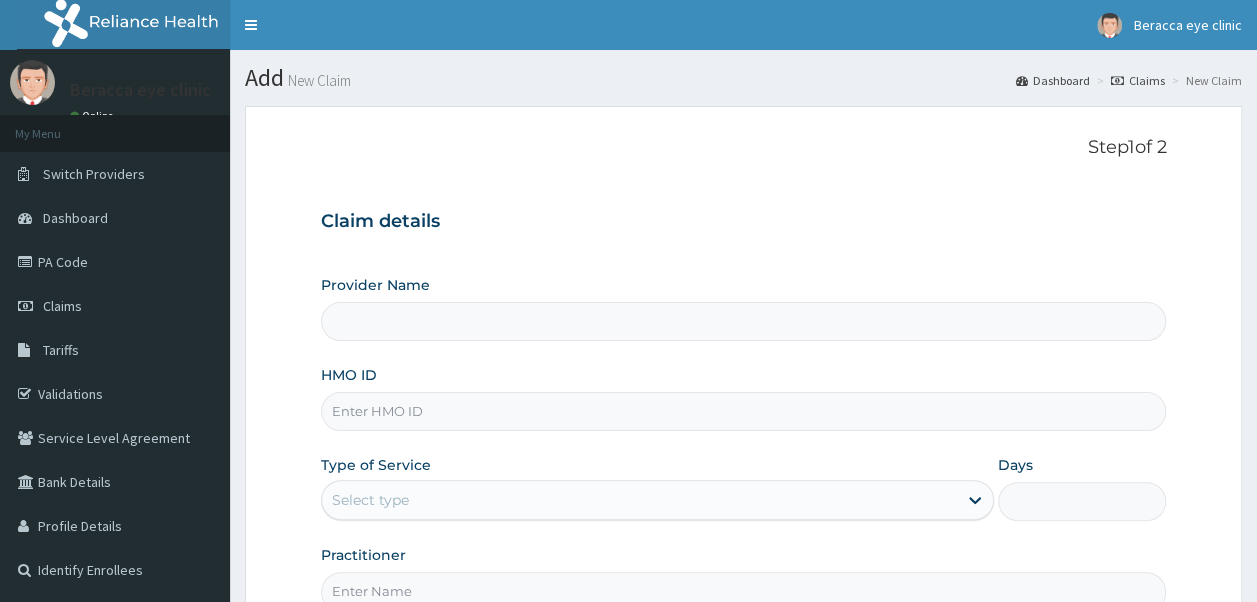 type on "Beracca Eye Clinic Limited- [GEOGRAPHIC_DATA]" 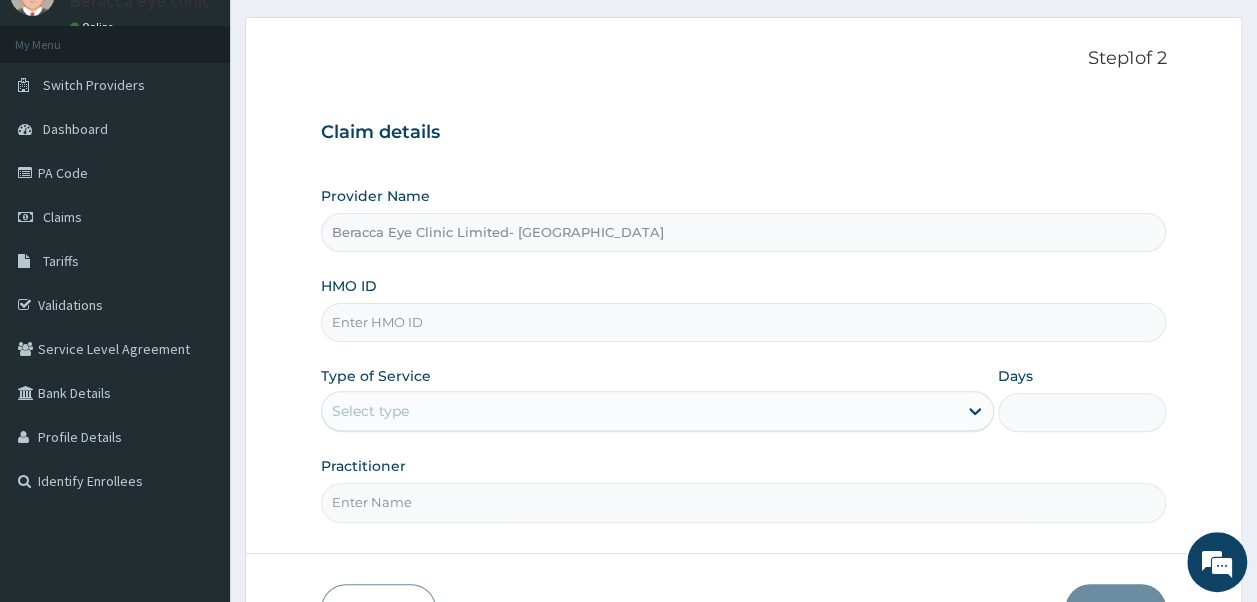 scroll, scrollTop: 101, scrollLeft: 0, axis: vertical 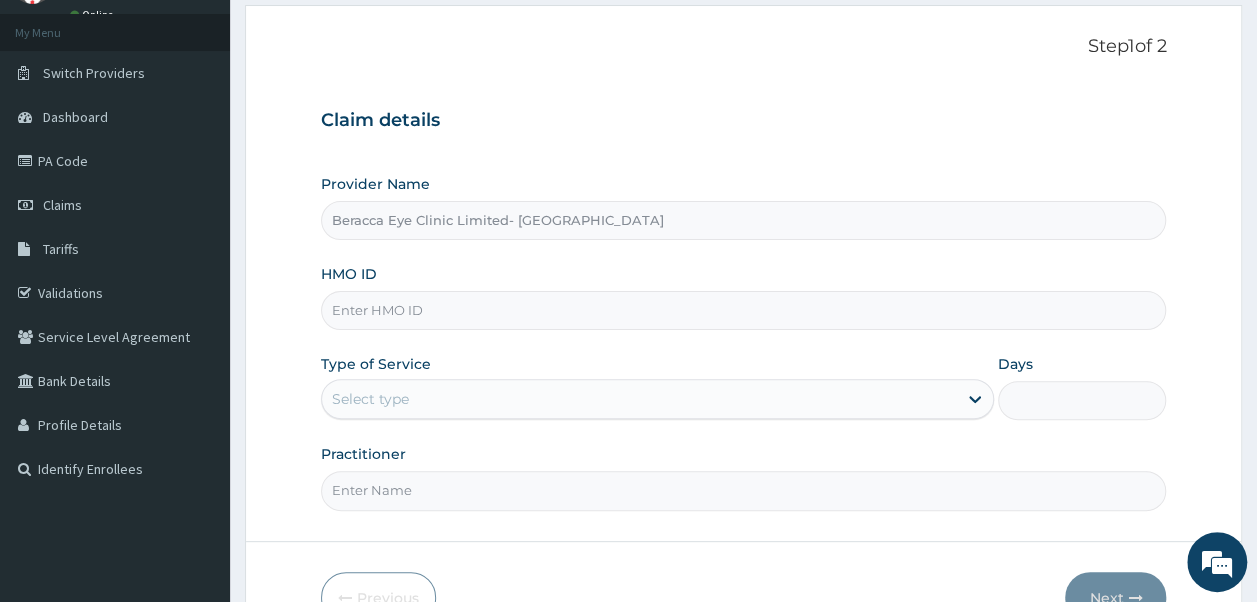 click on "HMO ID" at bounding box center (744, 310) 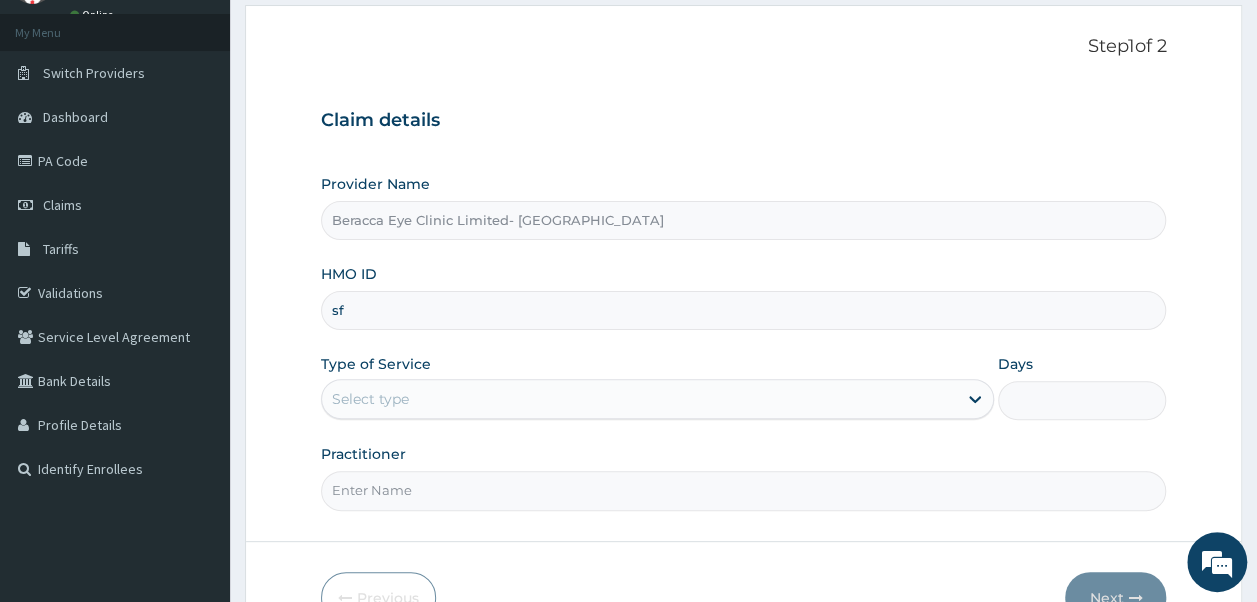 type on "s" 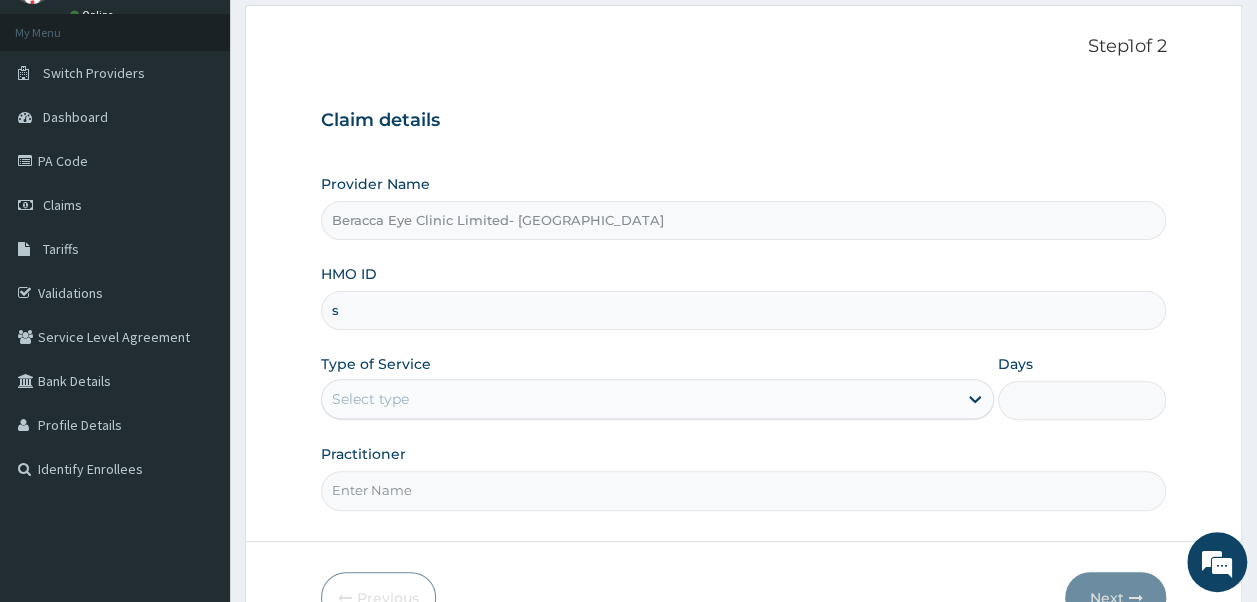 scroll, scrollTop: 0, scrollLeft: 0, axis: both 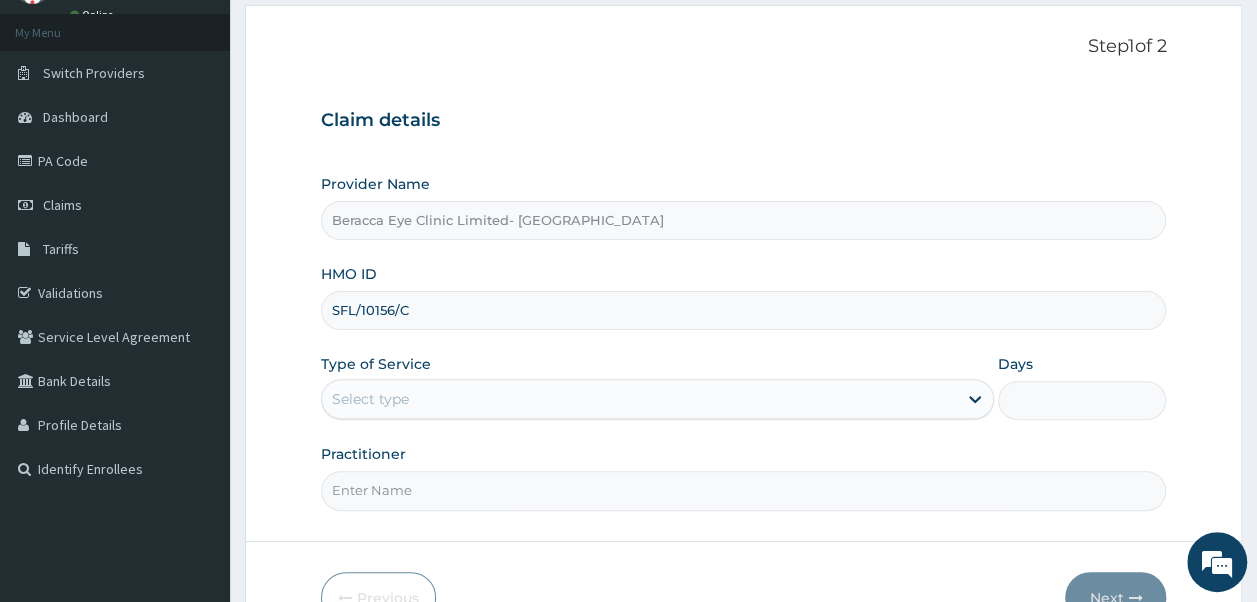 type on "SFL/10156/C" 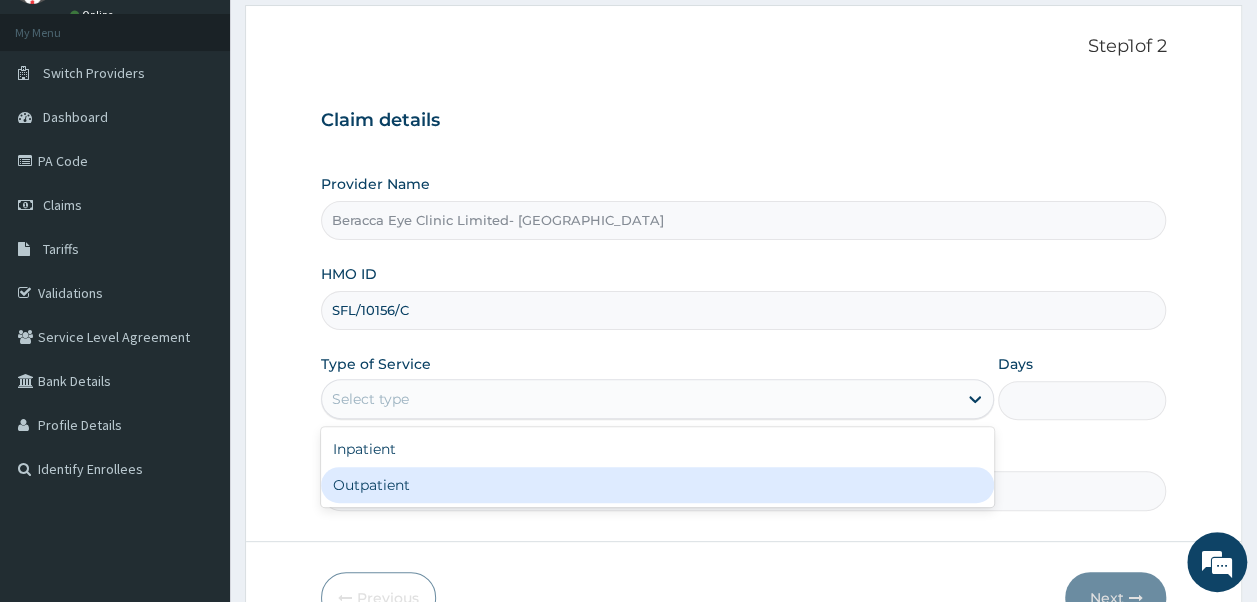 click on "Outpatient" at bounding box center [657, 485] 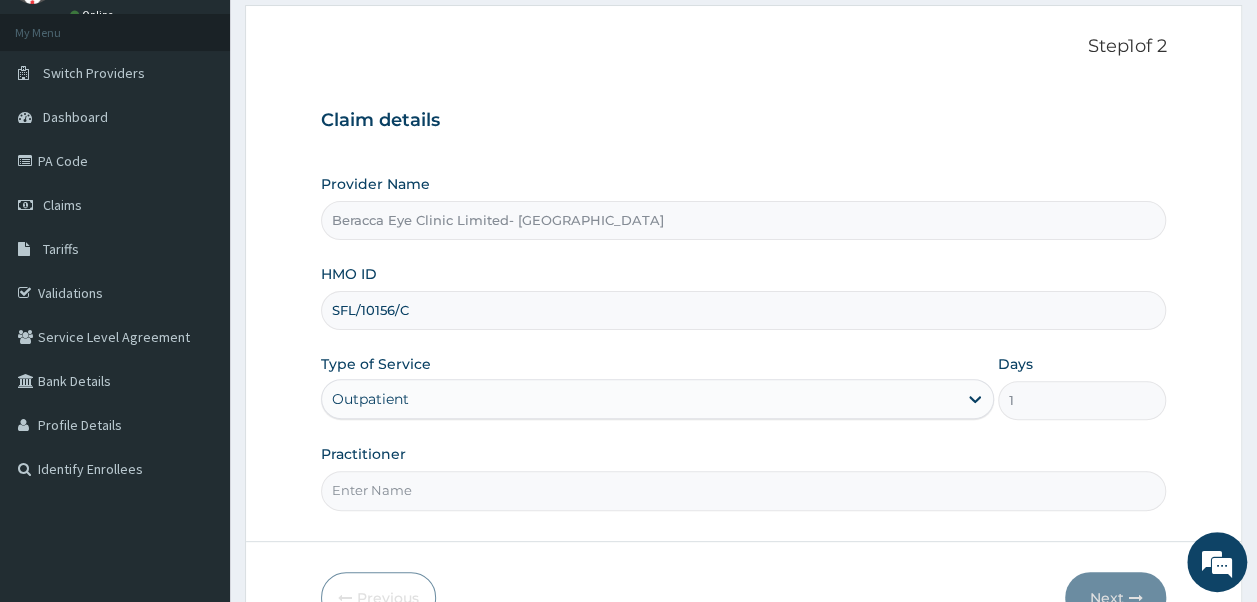 click on "Practitioner" at bounding box center (744, 490) 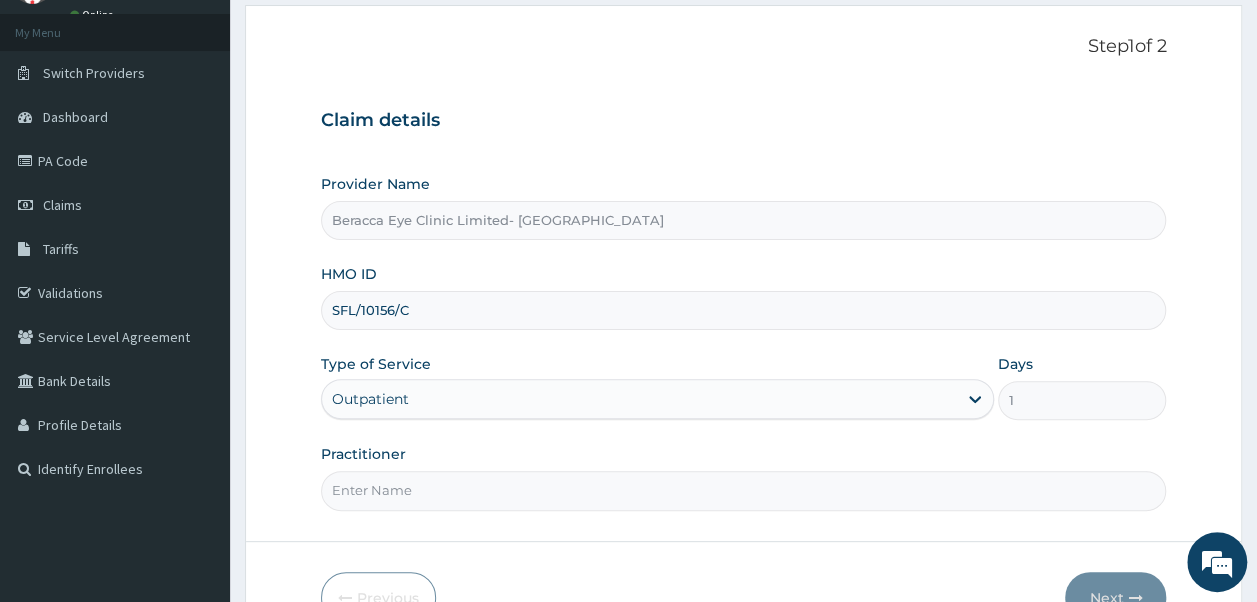 type on "DR.GAIL" 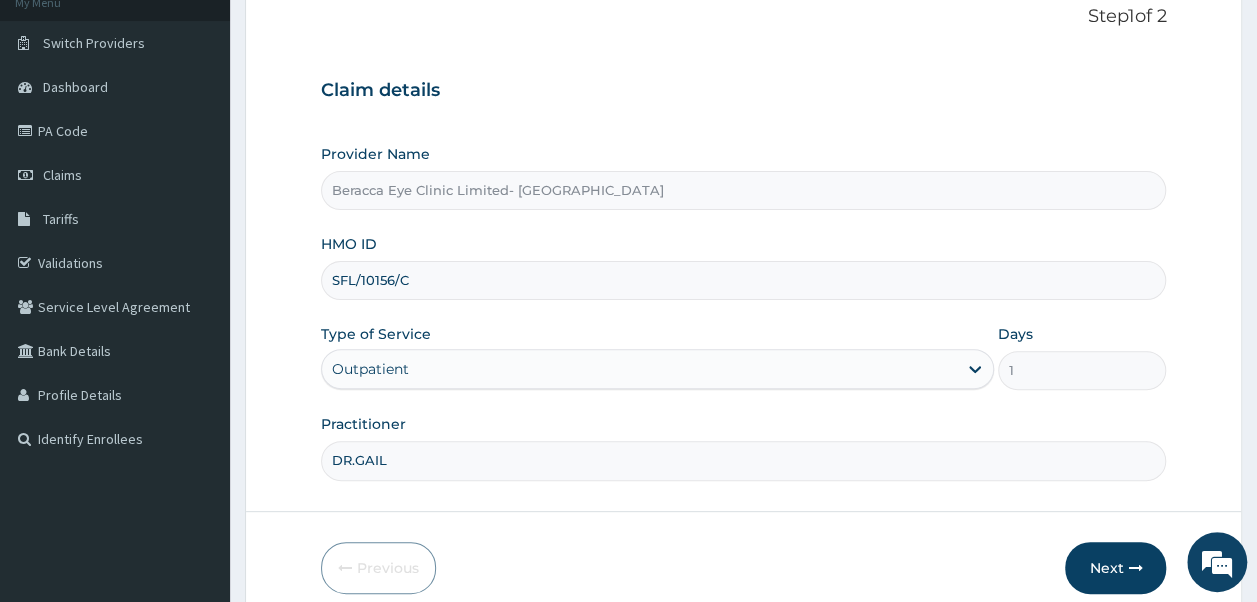 scroll, scrollTop: 216, scrollLeft: 0, axis: vertical 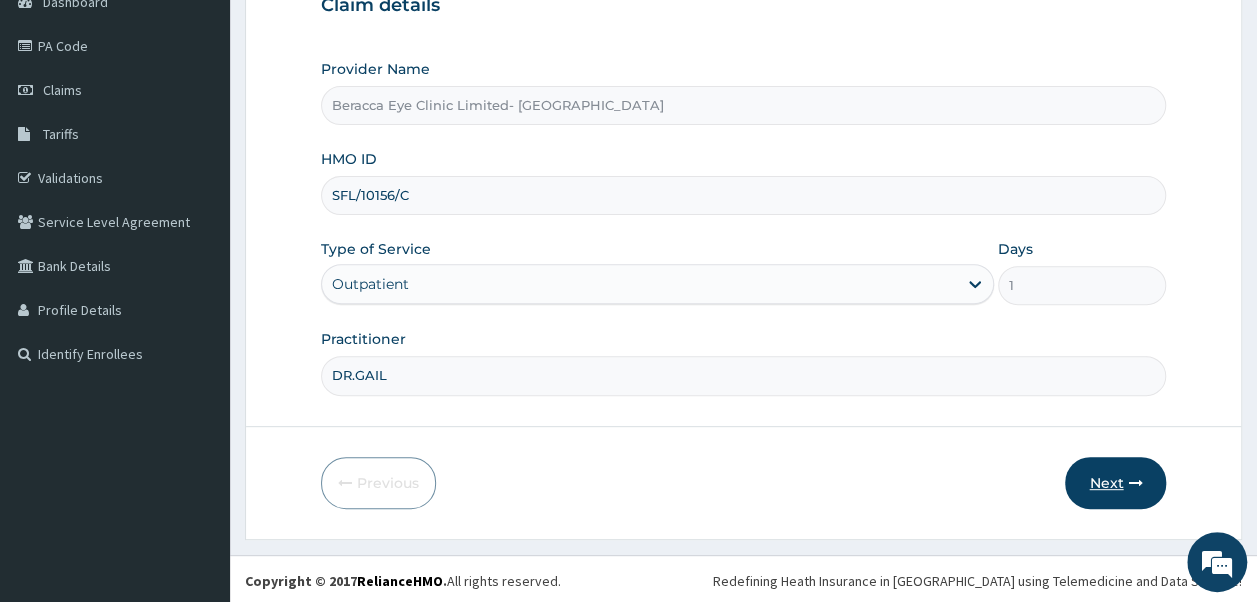 click on "Next" at bounding box center [1115, 483] 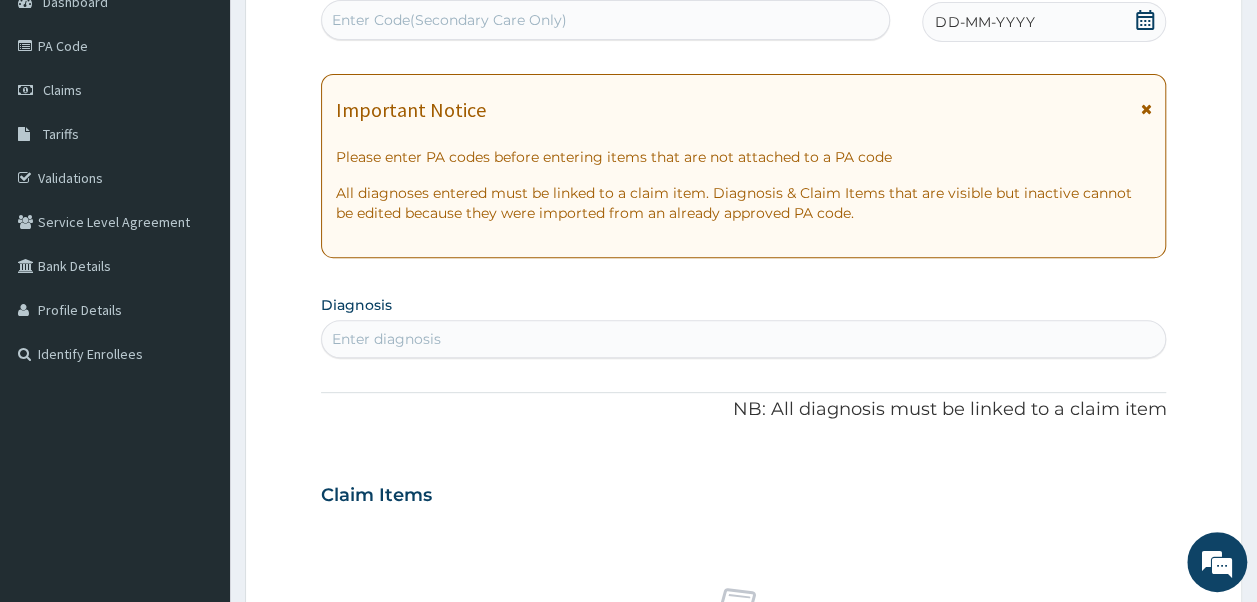 click 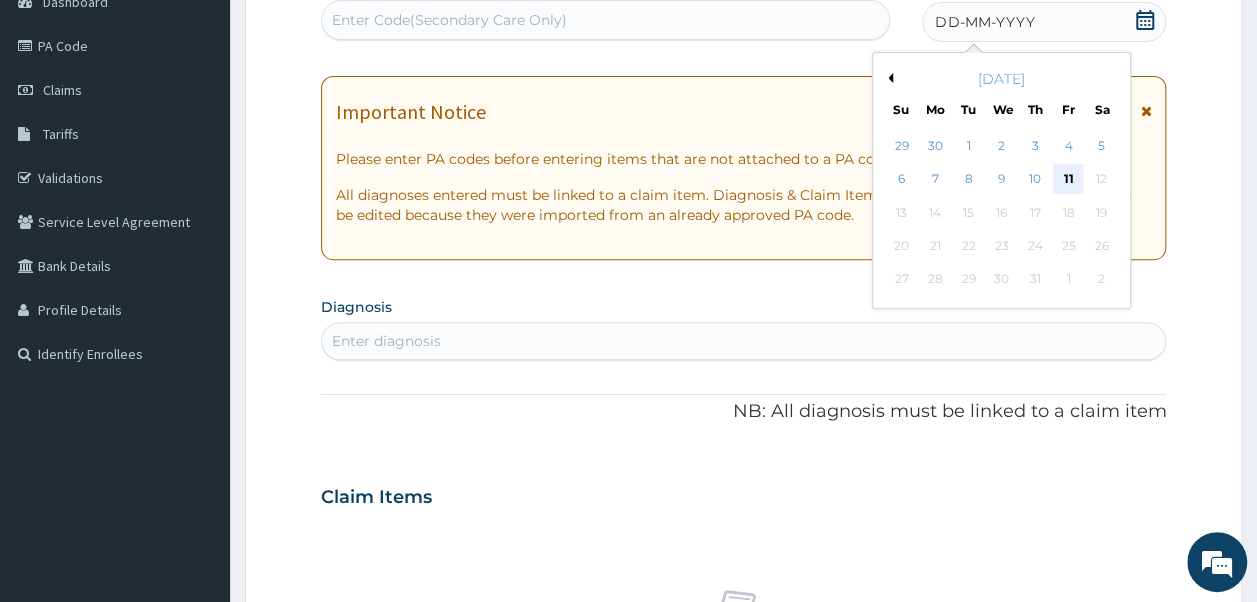 click on "11" at bounding box center (1068, 180) 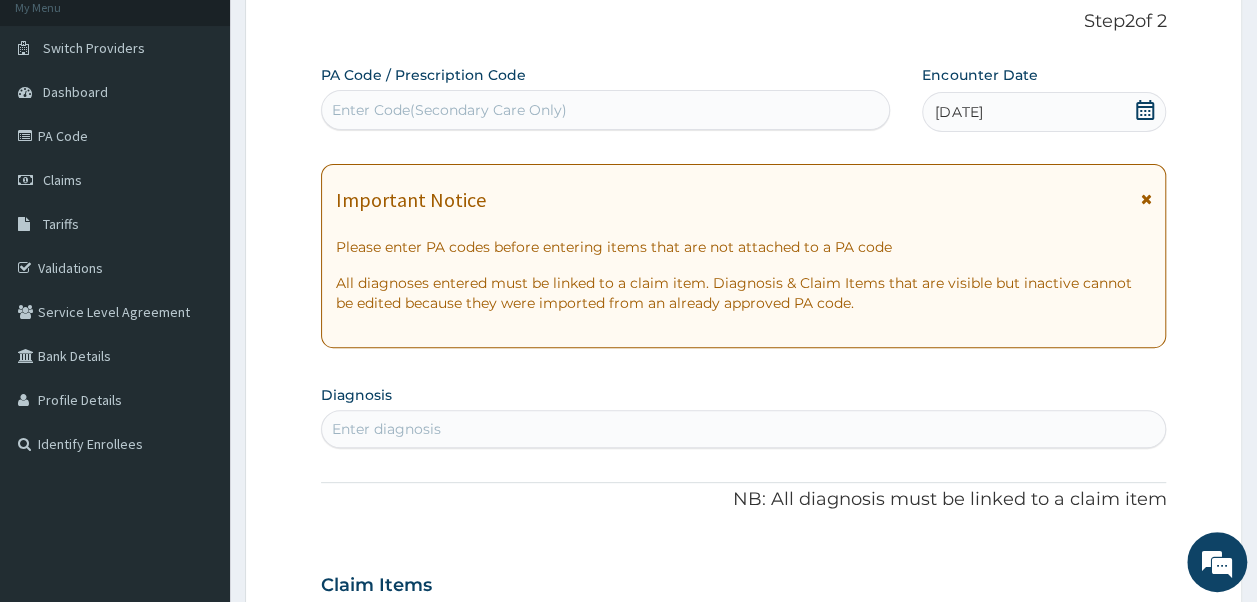 scroll, scrollTop: 122, scrollLeft: 0, axis: vertical 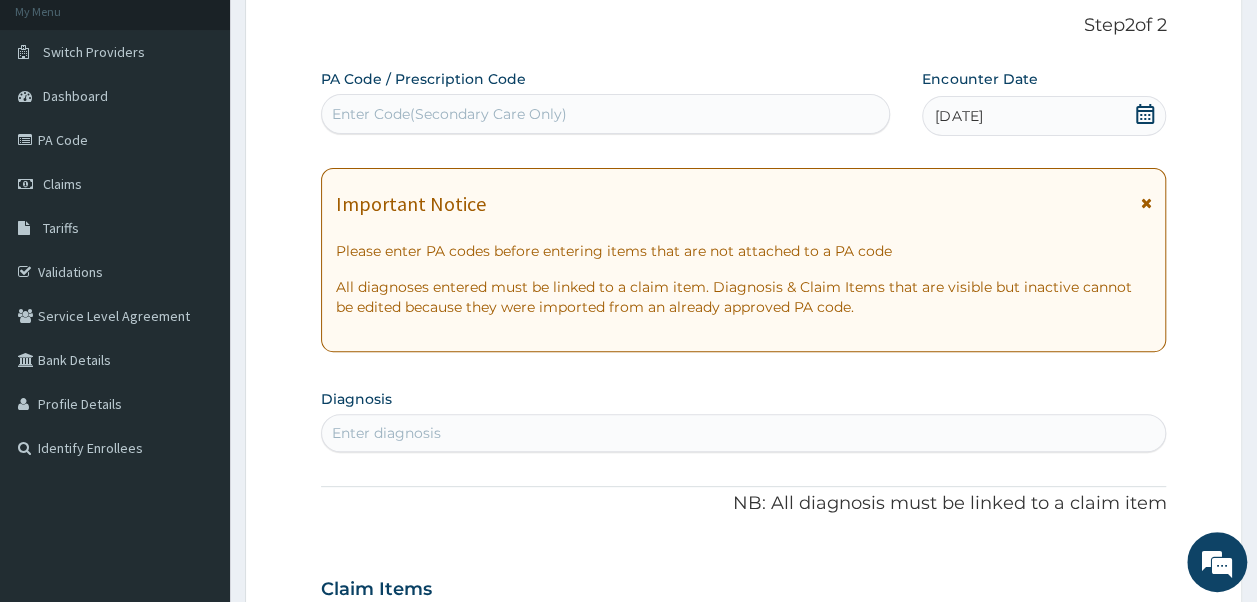 click on "Enter Code(Secondary Care Only)" at bounding box center [606, 114] 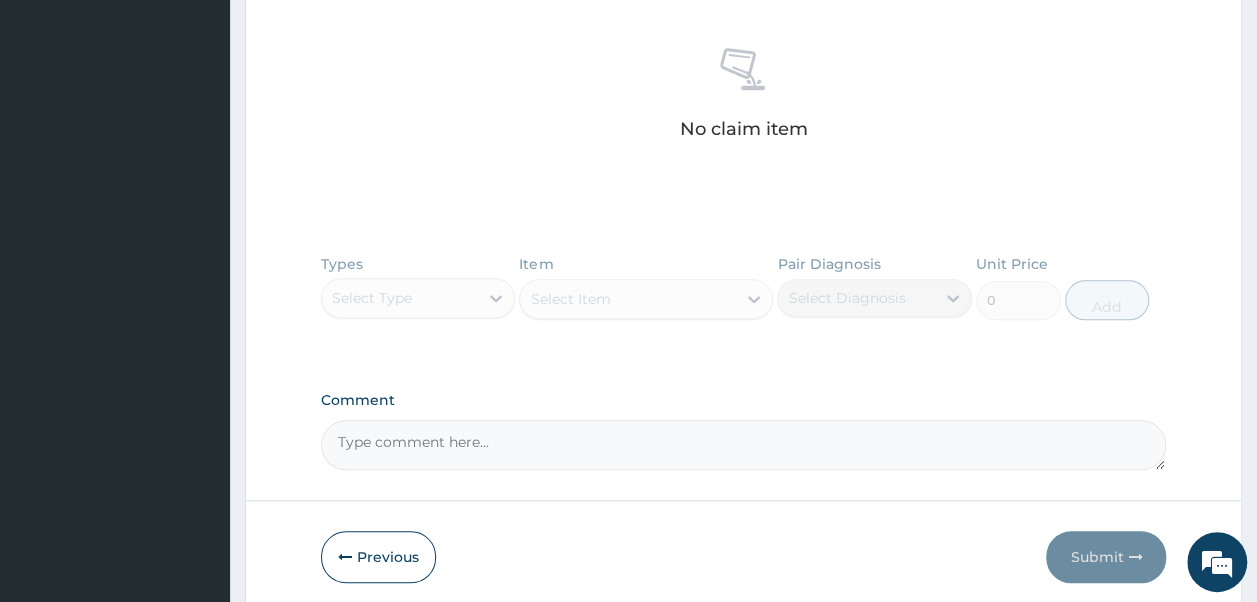 scroll, scrollTop: 758, scrollLeft: 0, axis: vertical 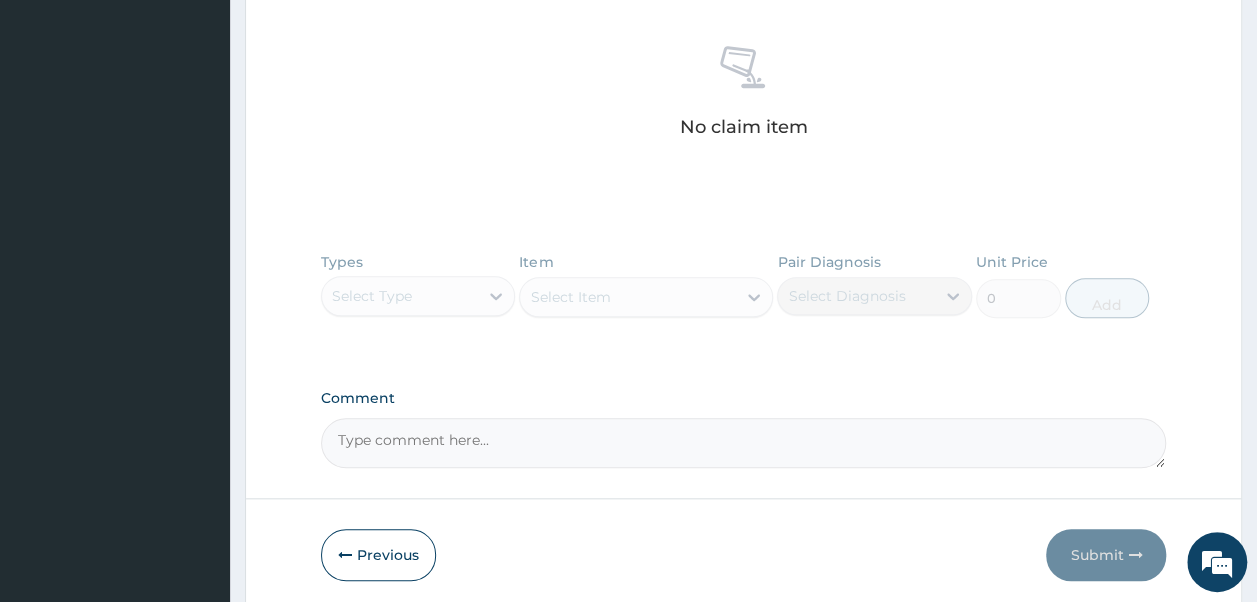 click on "Types Select Type Item Select Item Pair Diagnosis Select Diagnosis Unit Price 0 Add" at bounding box center (744, 300) 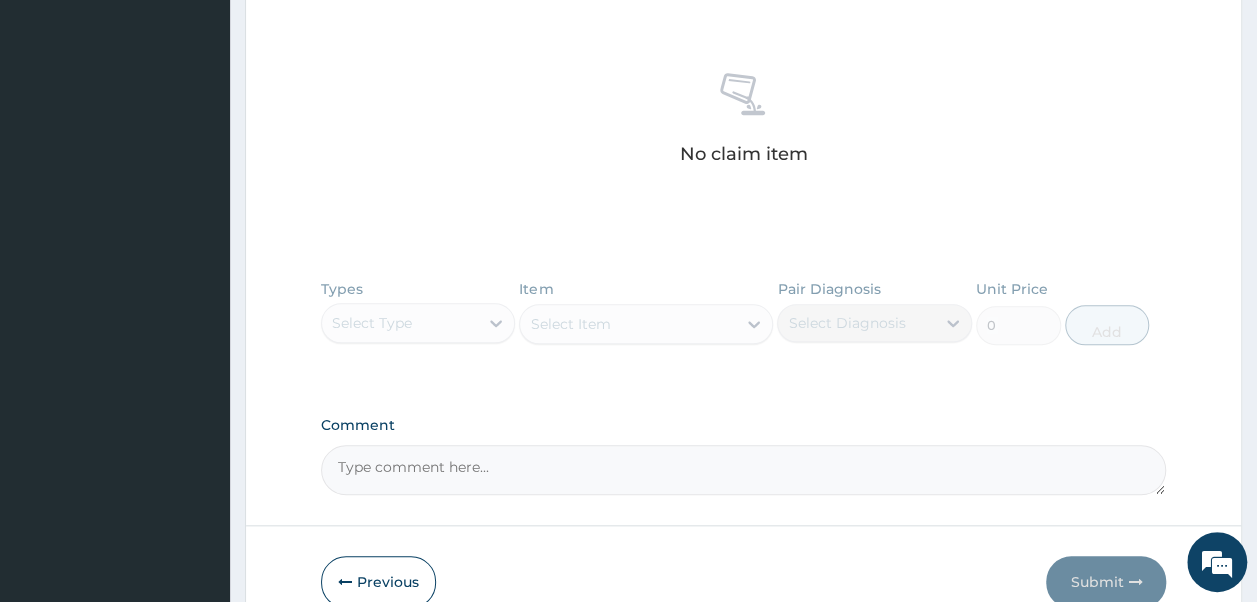 scroll, scrollTop: 638, scrollLeft: 0, axis: vertical 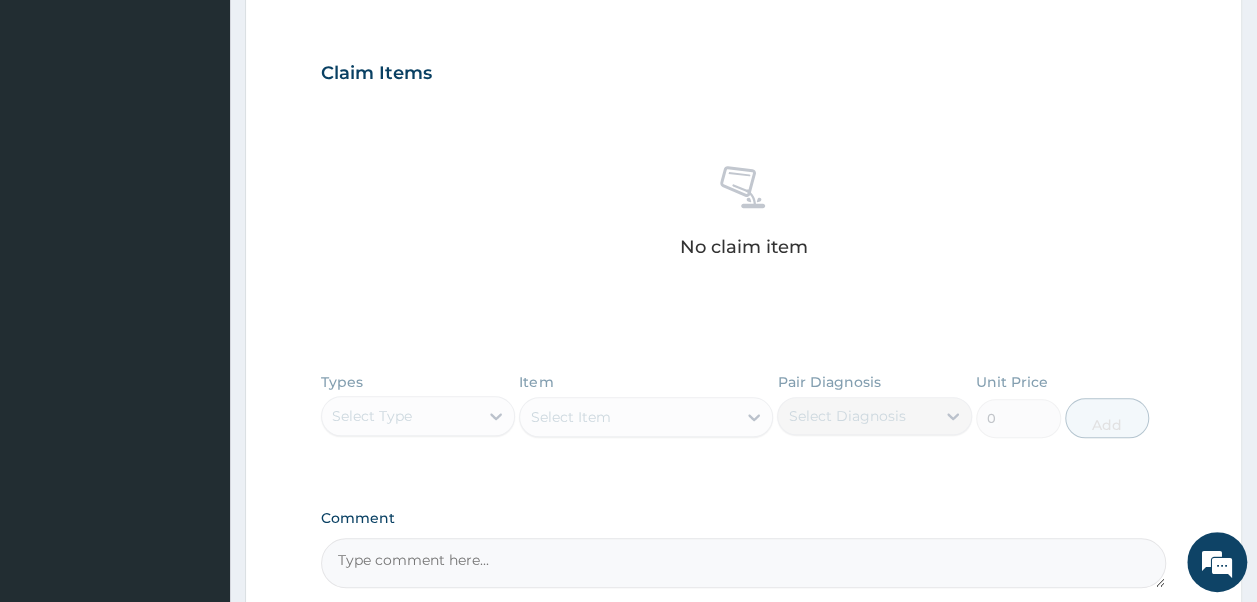 drag, startPoint x: 1254, startPoint y: 330, endPoint x: 1271, endPoint y: 207, distance: 124.16924 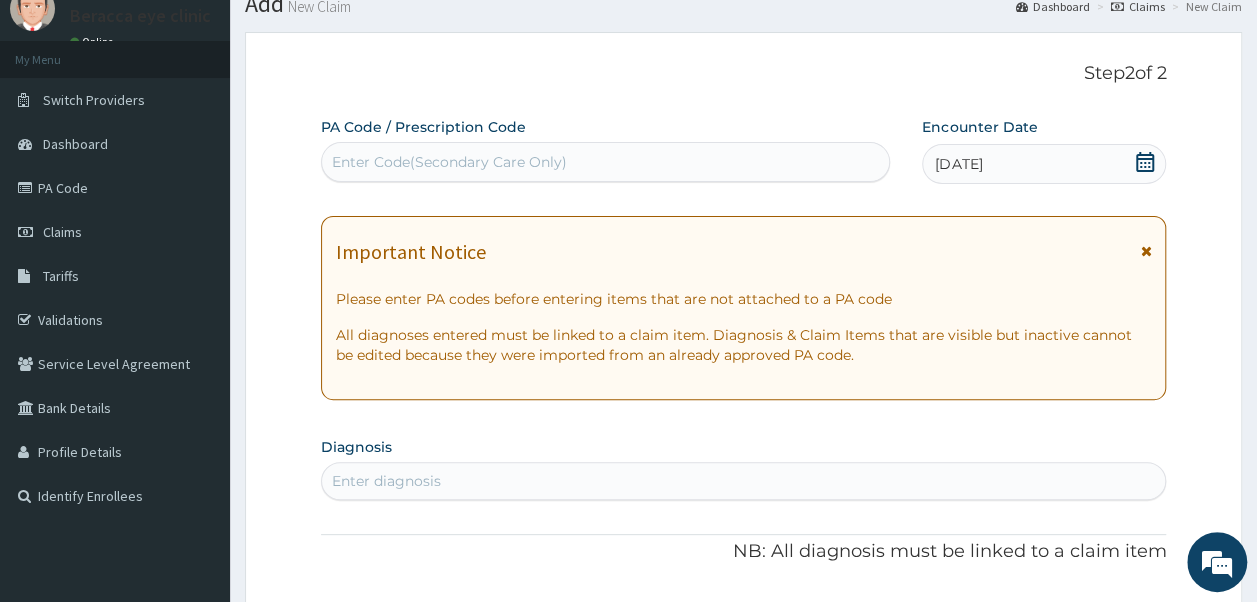 scroll, scrollTop: 73, scrollLeft: 0, axis: vertical 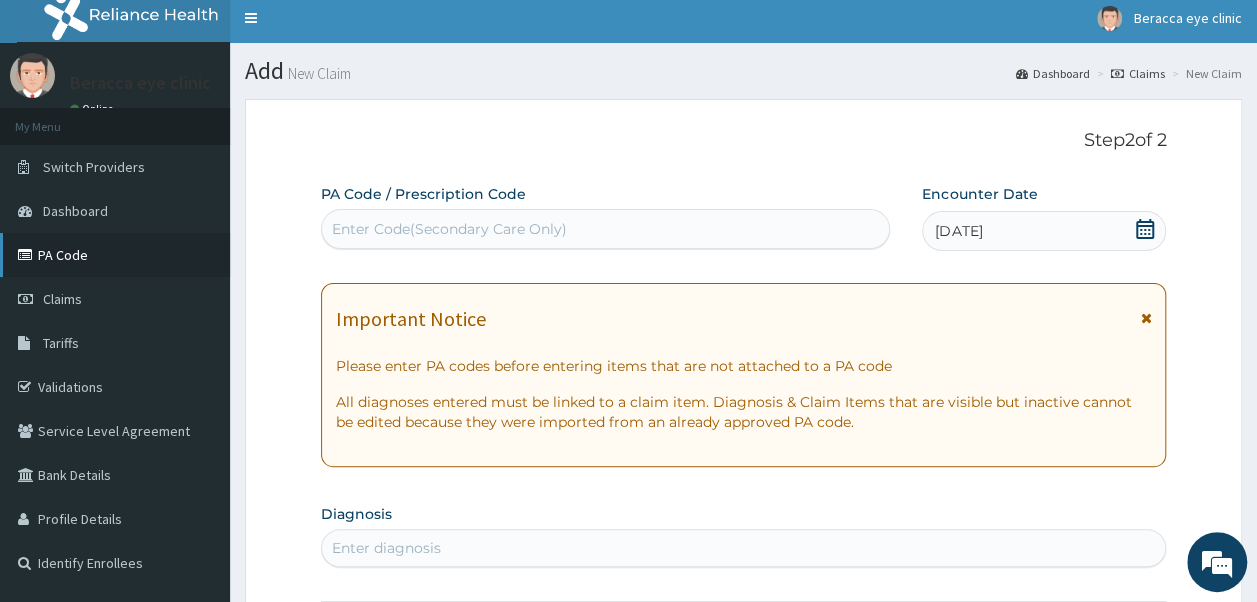 click on "PA Code" at bounding box center (115, 255) 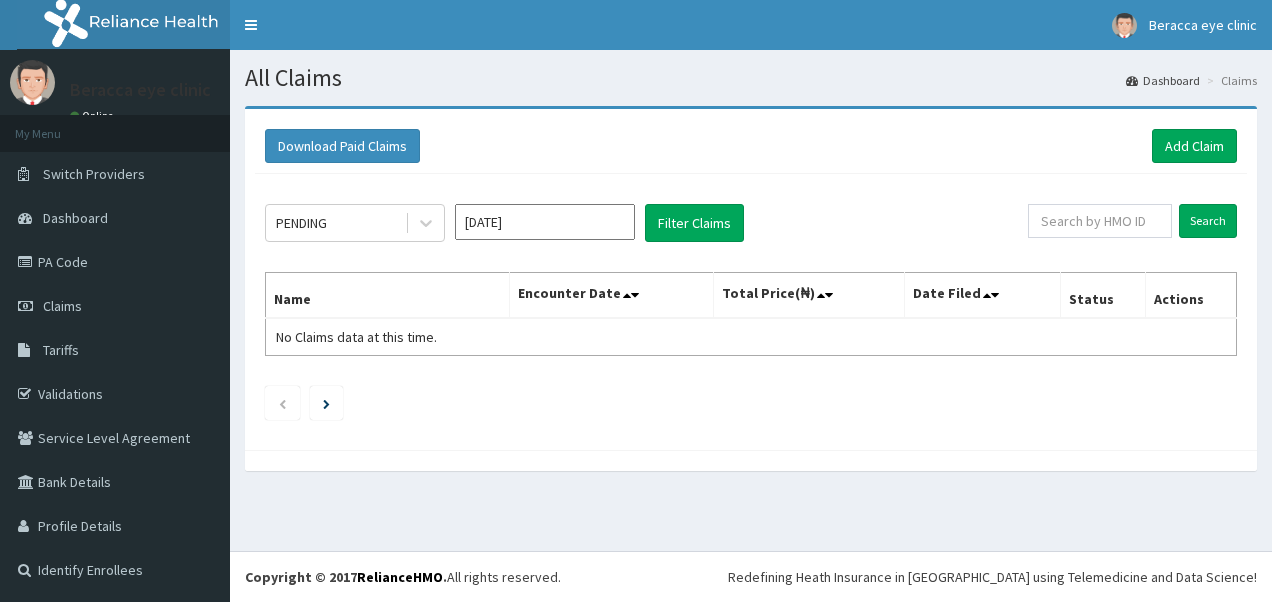 scroll, scrollTop: 0, scrollLeft: 0, axis: both 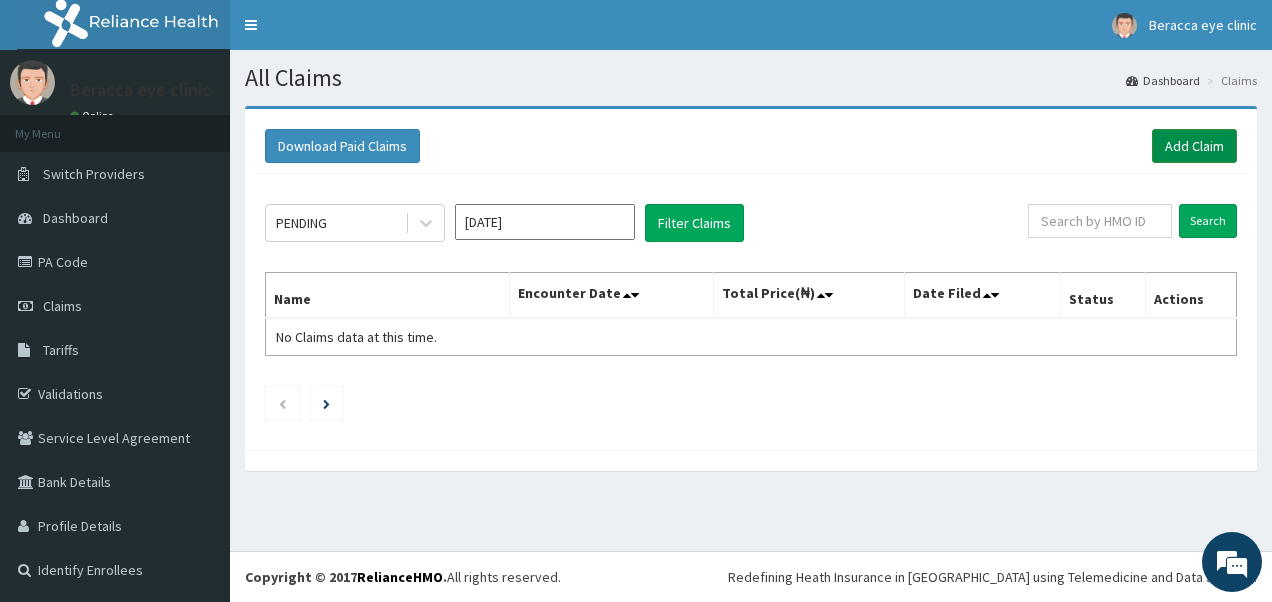 click on "Add Claim" at bounding box center (1194, 146) 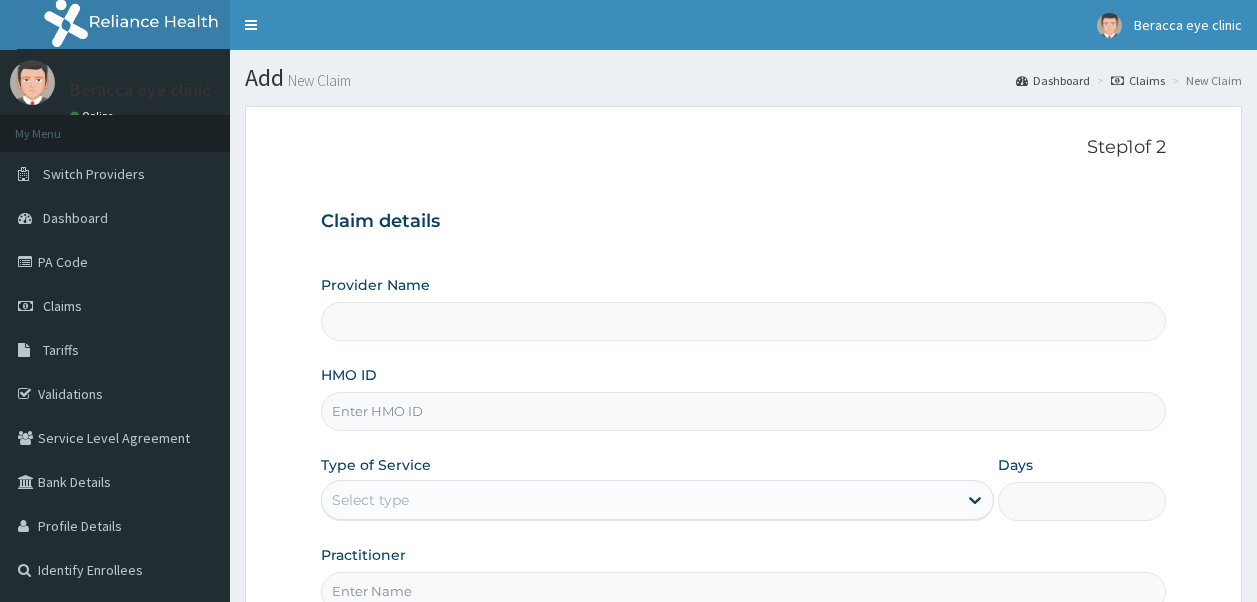 scroll, scrollTop: 0, scrollLeft: 0, axis: both 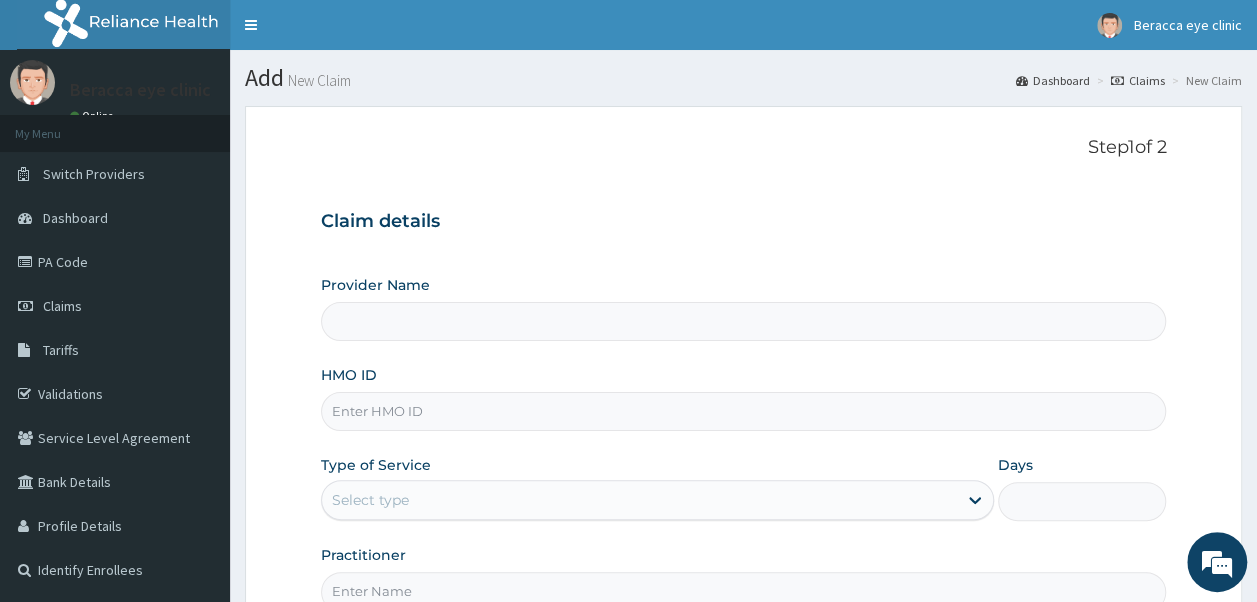 type on "Beracca Eye Clinic Limited- [GEOGRAPHIC_DATA]" 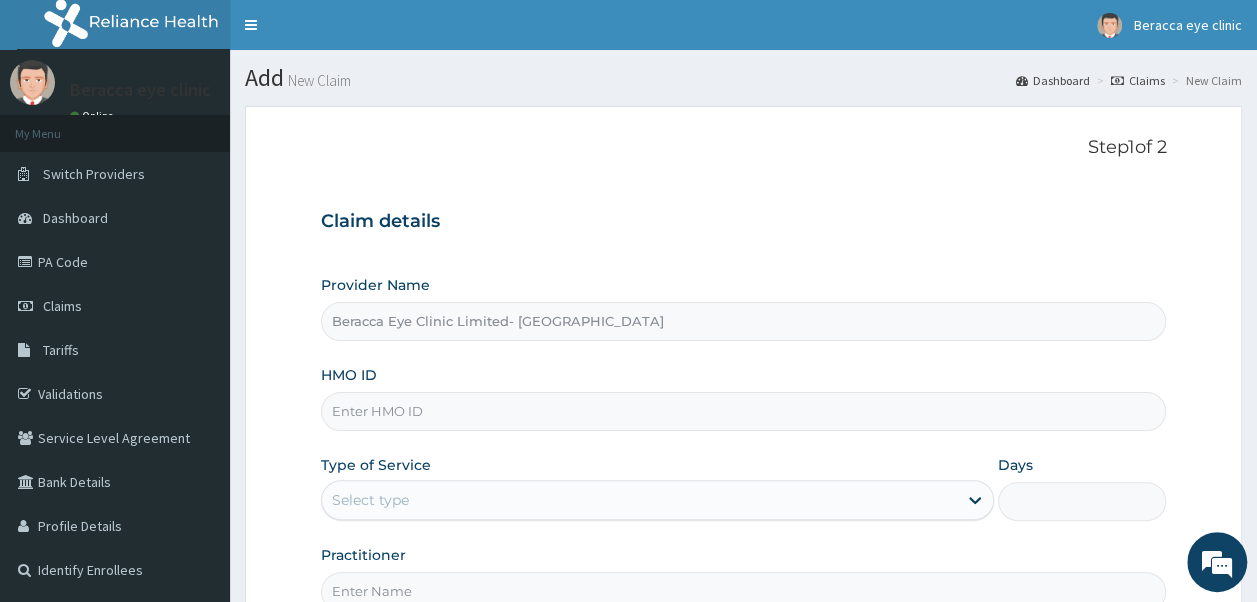 scroll, scrollTop: 0, scrollLeft: 0, axis: both 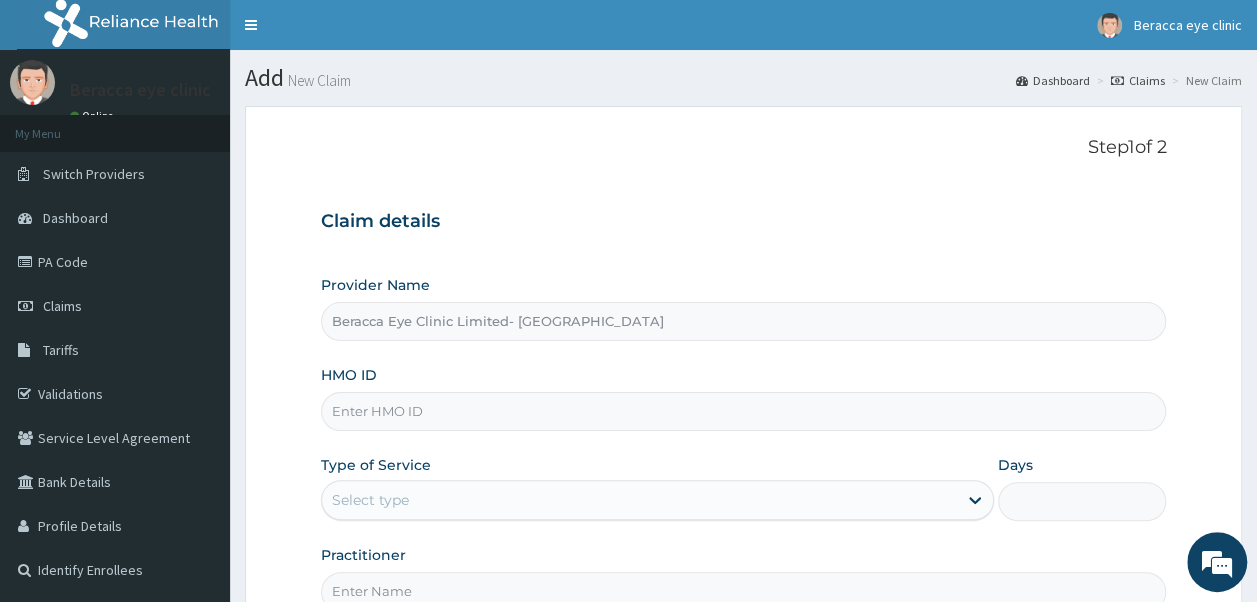 click on "HMO ID" at bounding box center (744, 411) 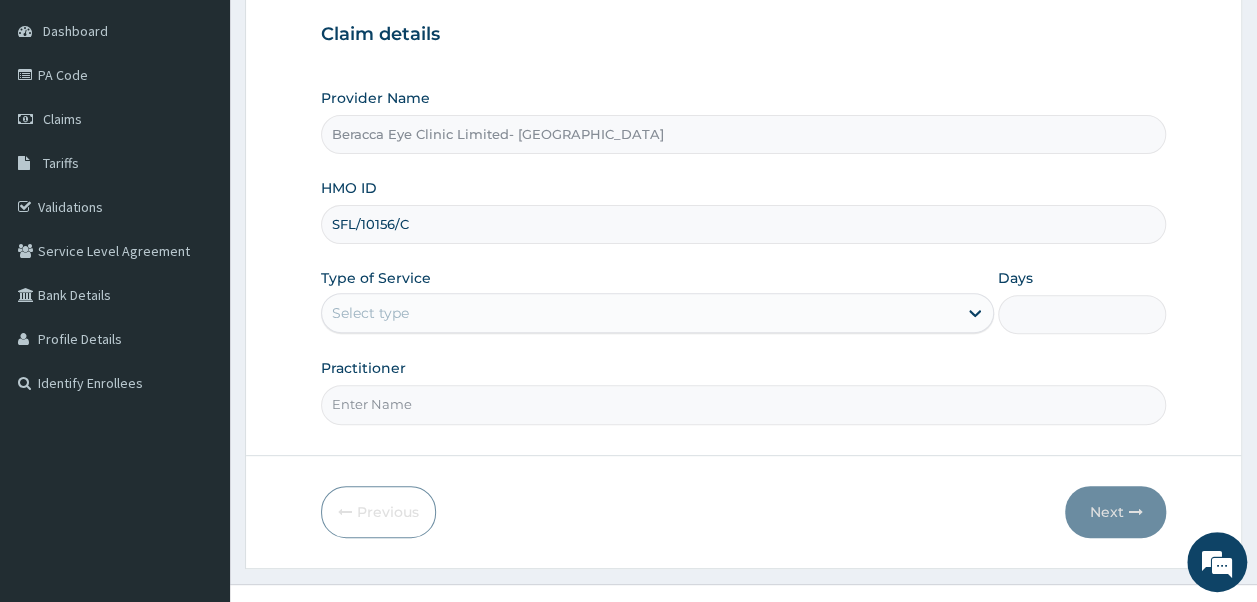 scroll, scrollTop: 188, scrollLeft: 0, axis: vertical 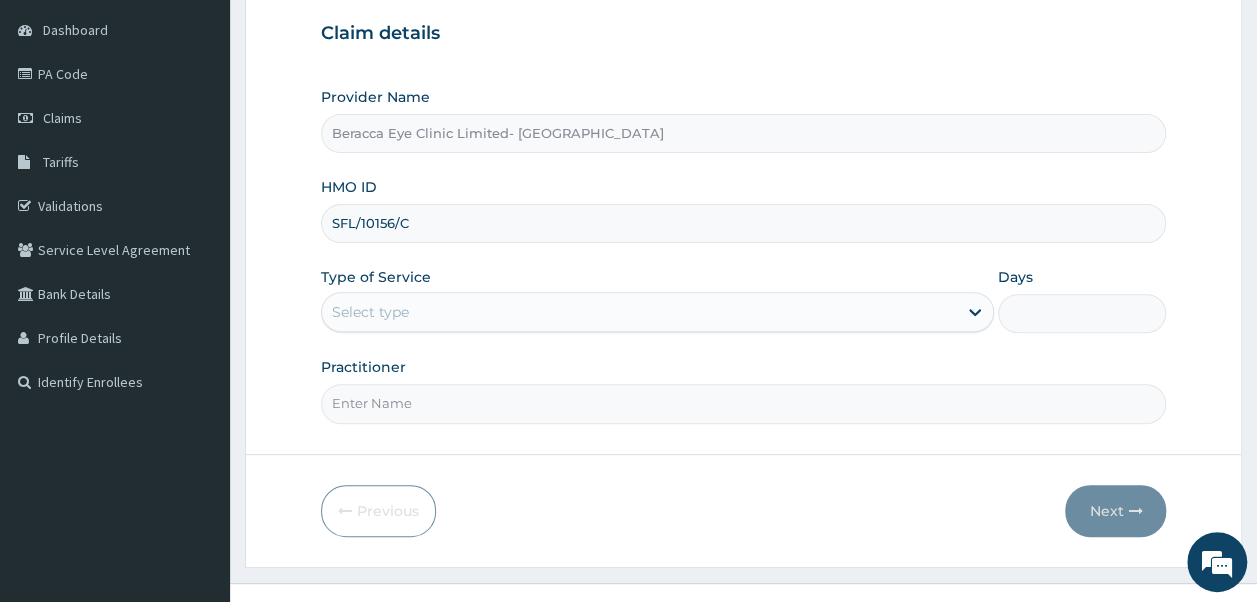 type on "SFL/10156/C" 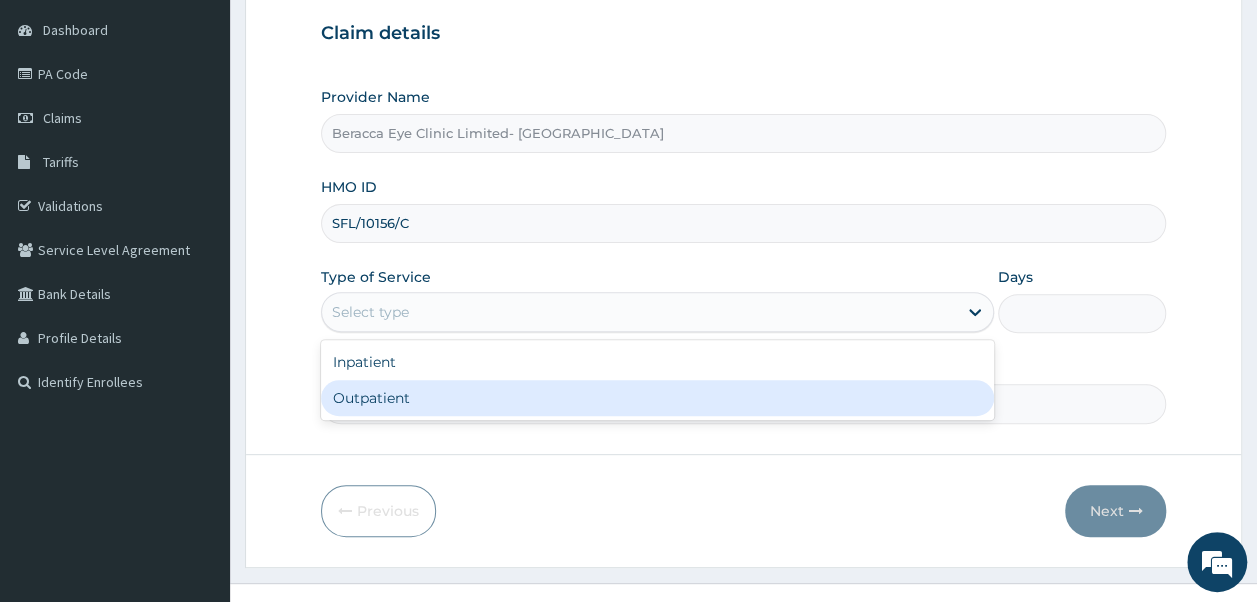 click on "Outpatient" at bounding box center [657, 398] 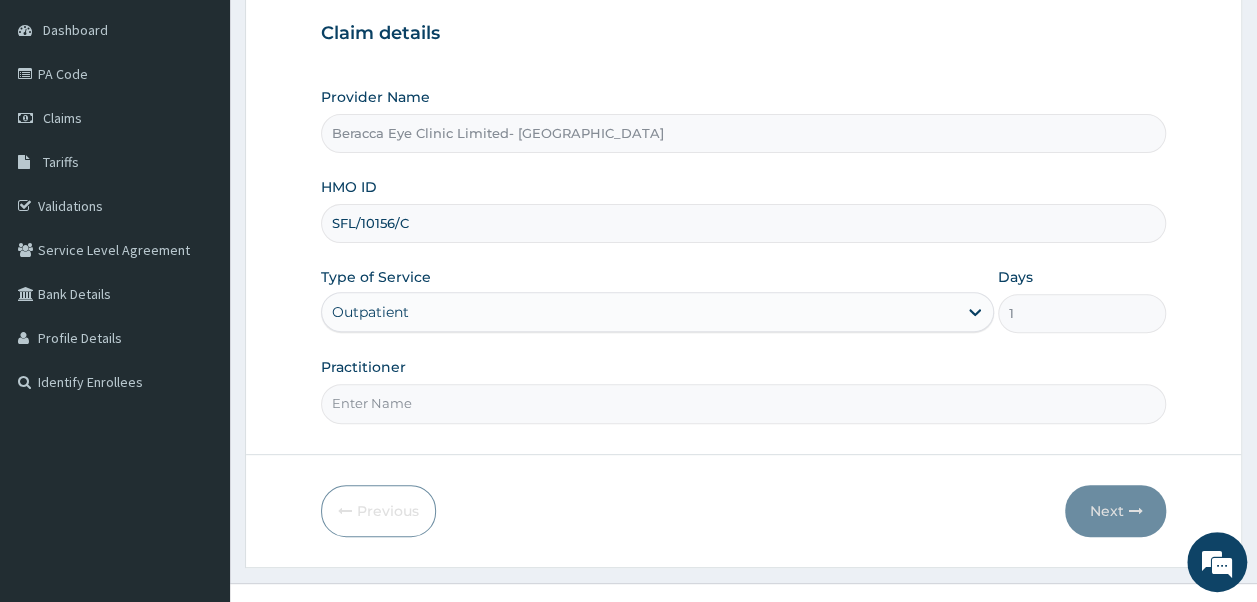 click on "Practitioner" at bounding box center (744, 403) 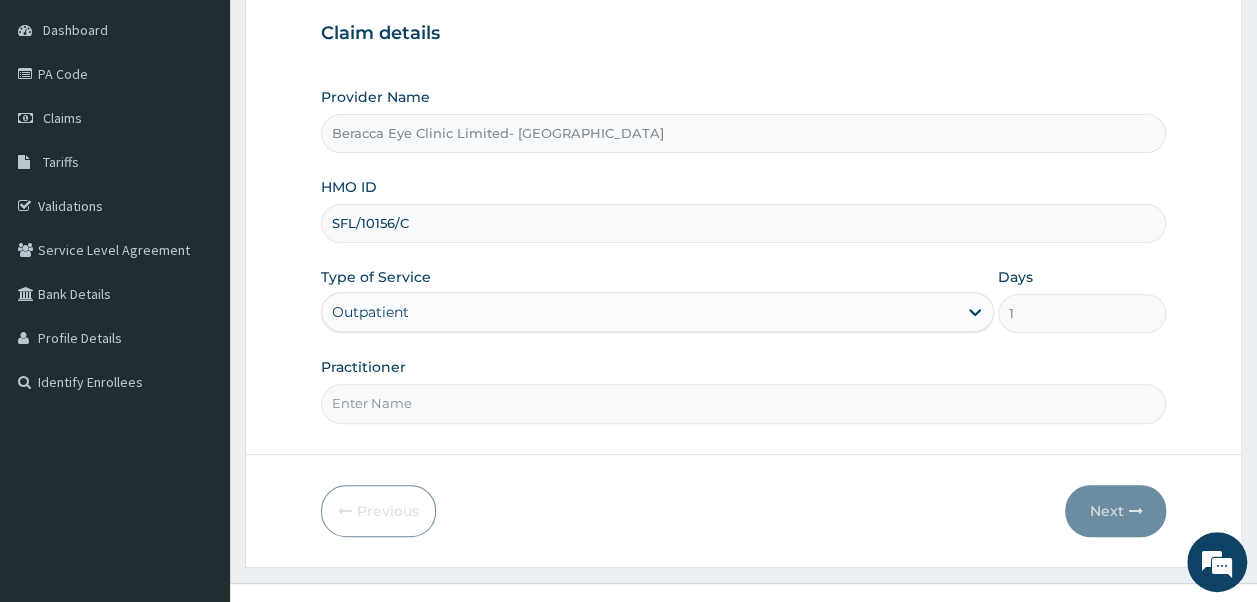 type on "Dr. Aghogho" 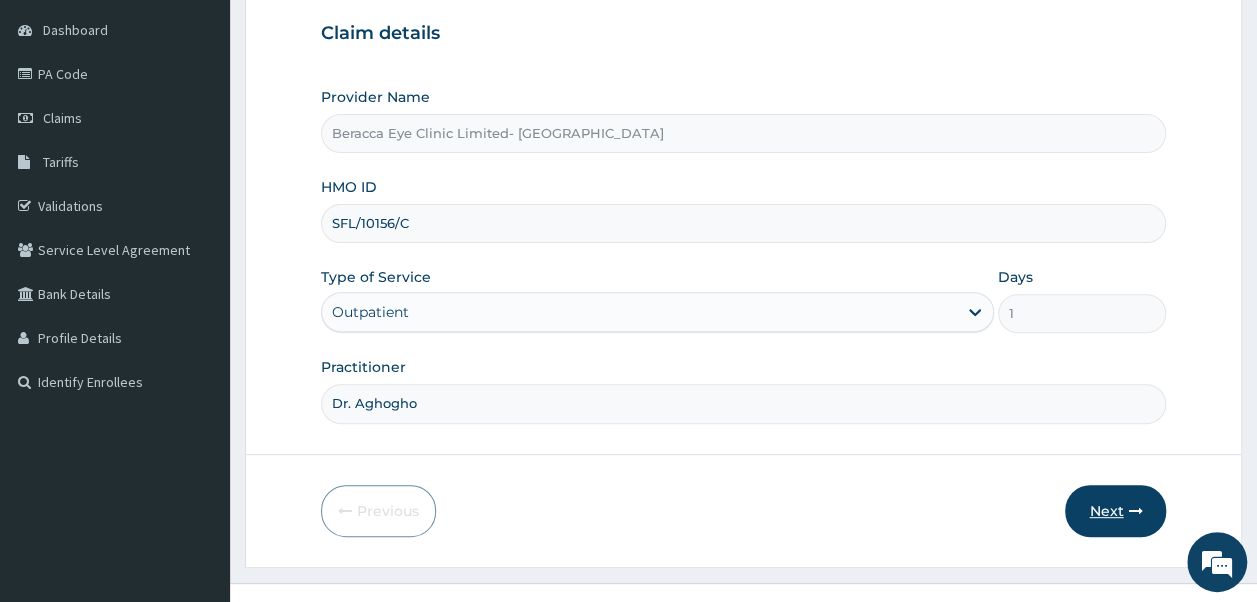 click on "Next" at bounding box center [1115, 511] 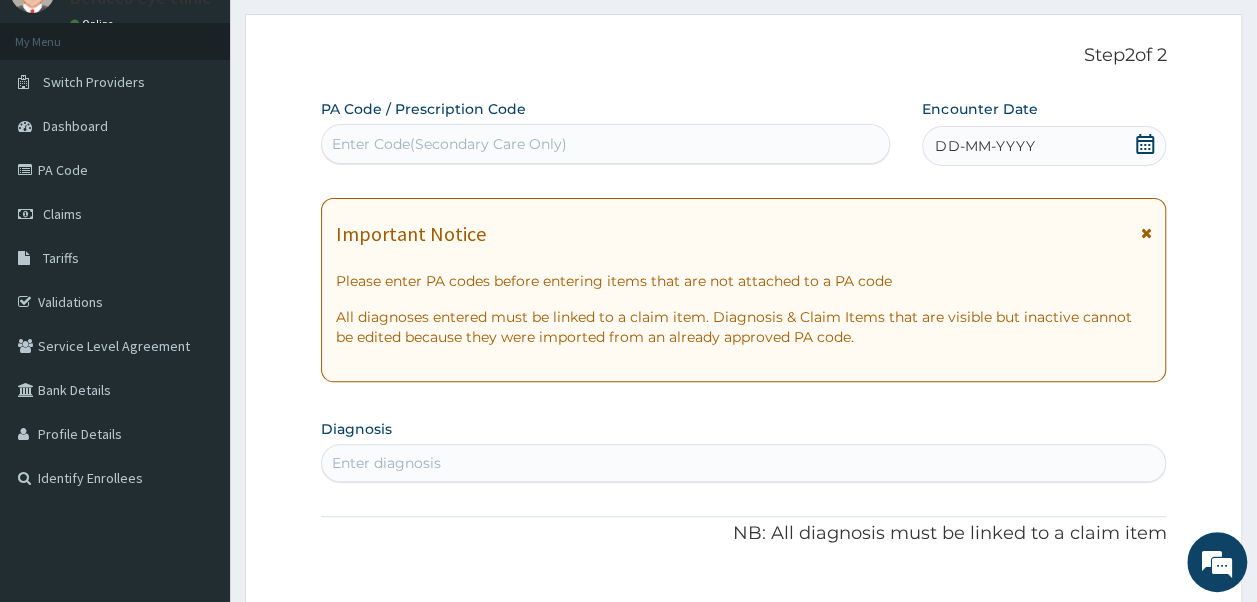 scroll, scrollTop: 0, scrollLeft: 0, axis: both 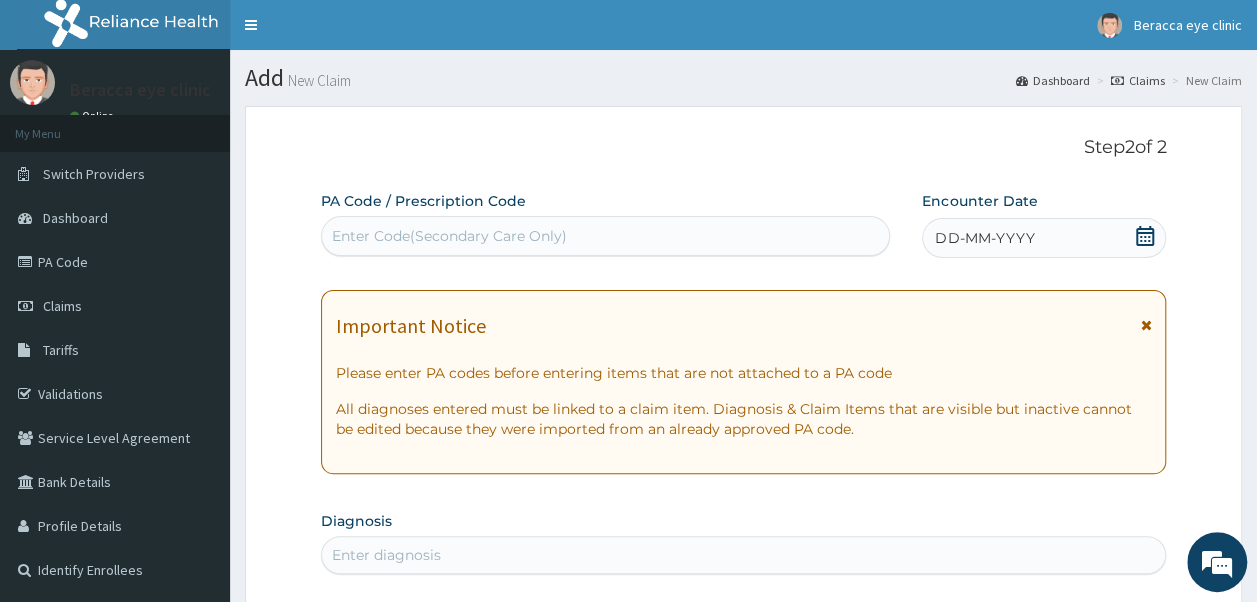 click 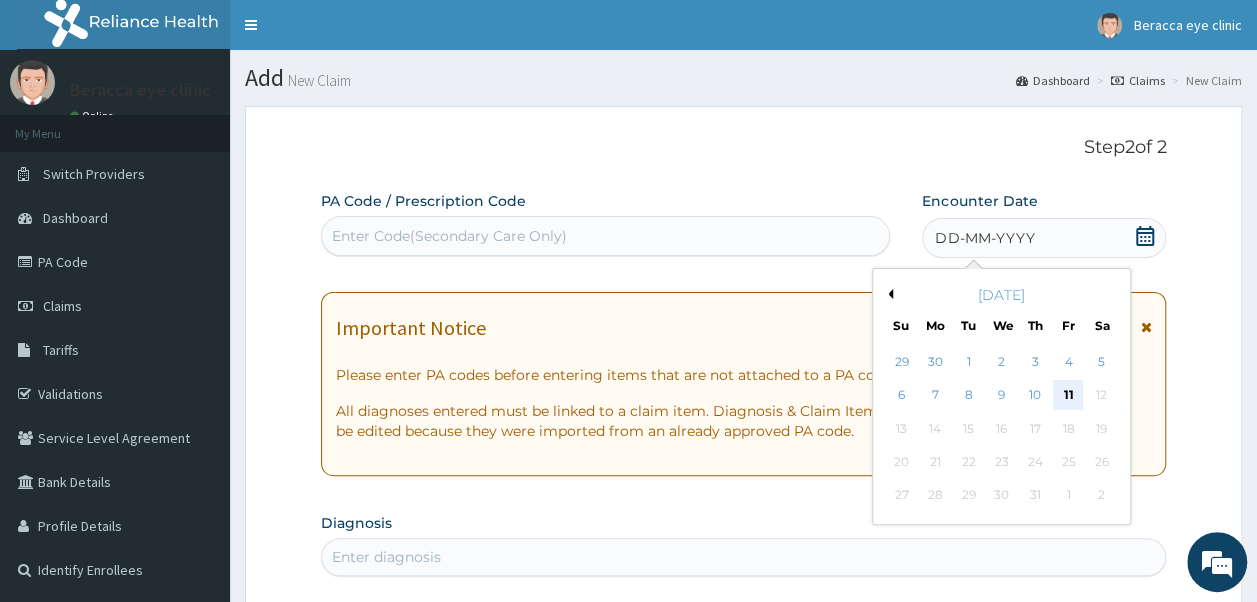 click on "11" at bounding box center [1068, 396] 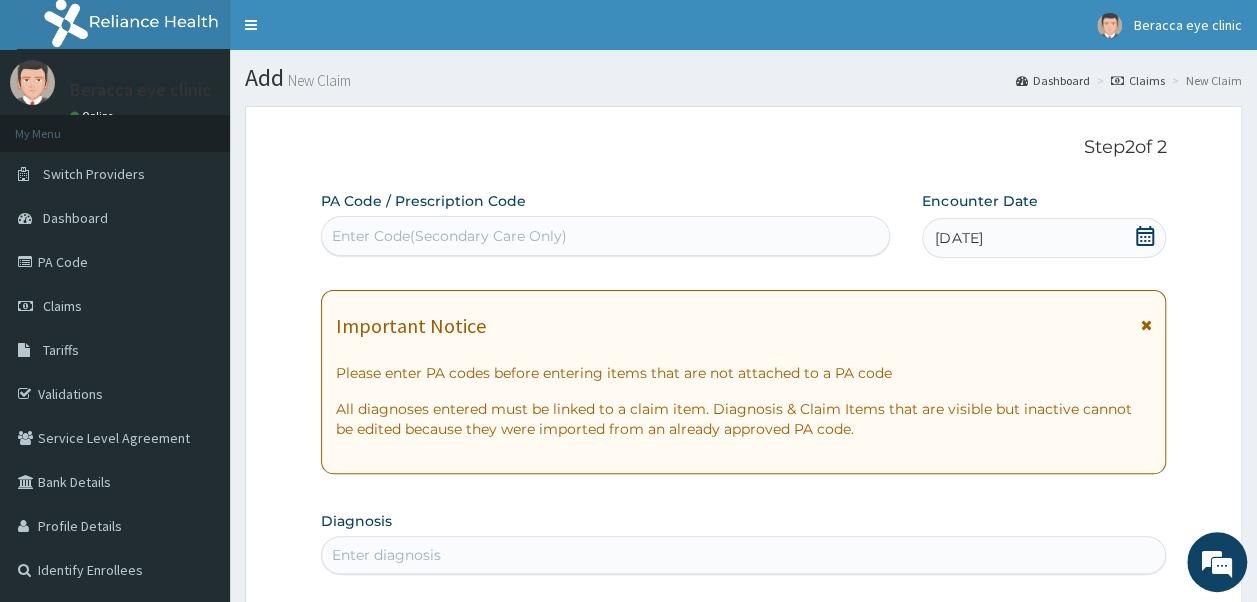 click on "Enter Code(Secondary Care Only)" at bounding box center [606, 236] 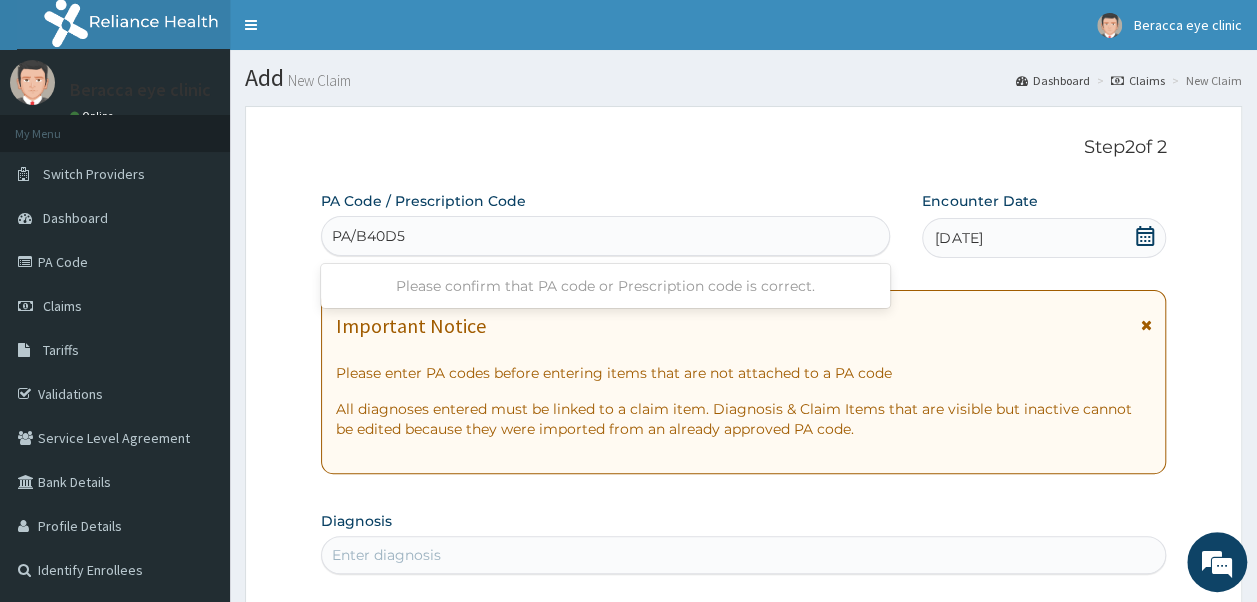 type on "PA/B40D58" 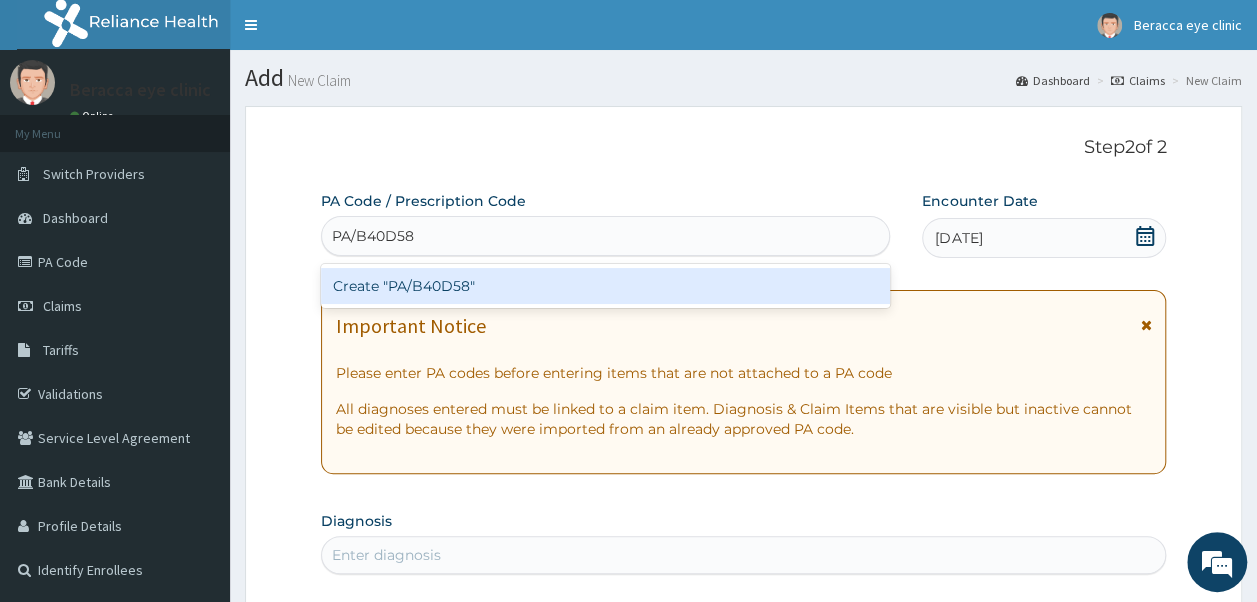 click on "Create "PA/B40D58"" at bounding box center (606, 286) 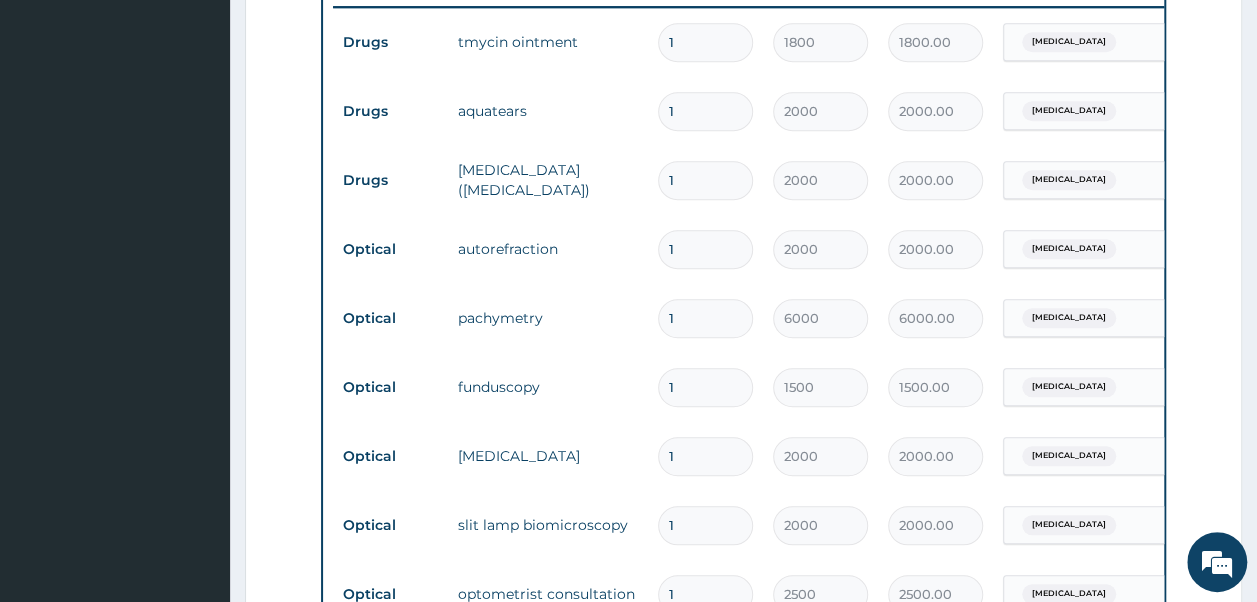 scroll, scrollTop: 788, scrollLeft: 0, axis: vertical 